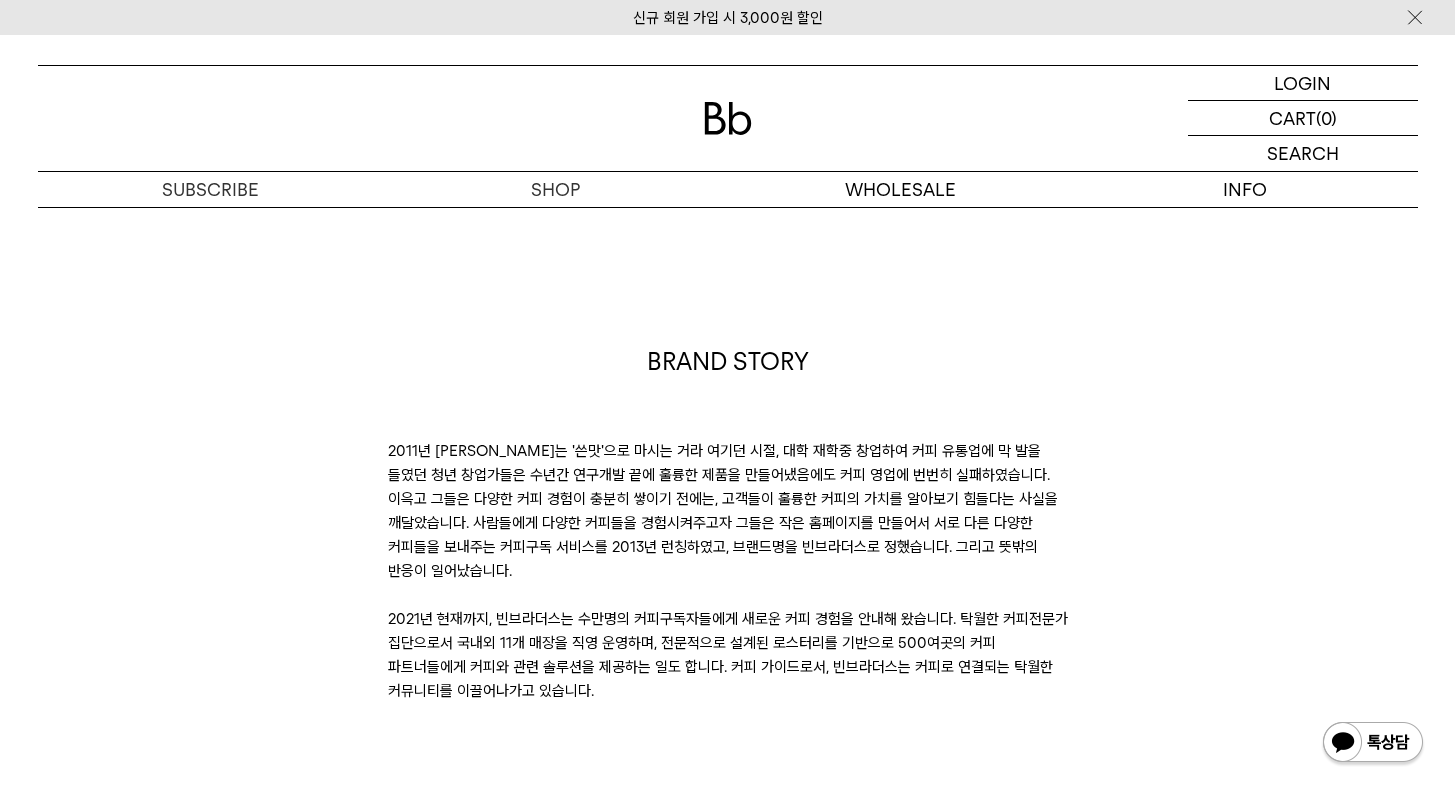 scroll, scrollTop: 2971, scrollLeft: 0, axis: vertical 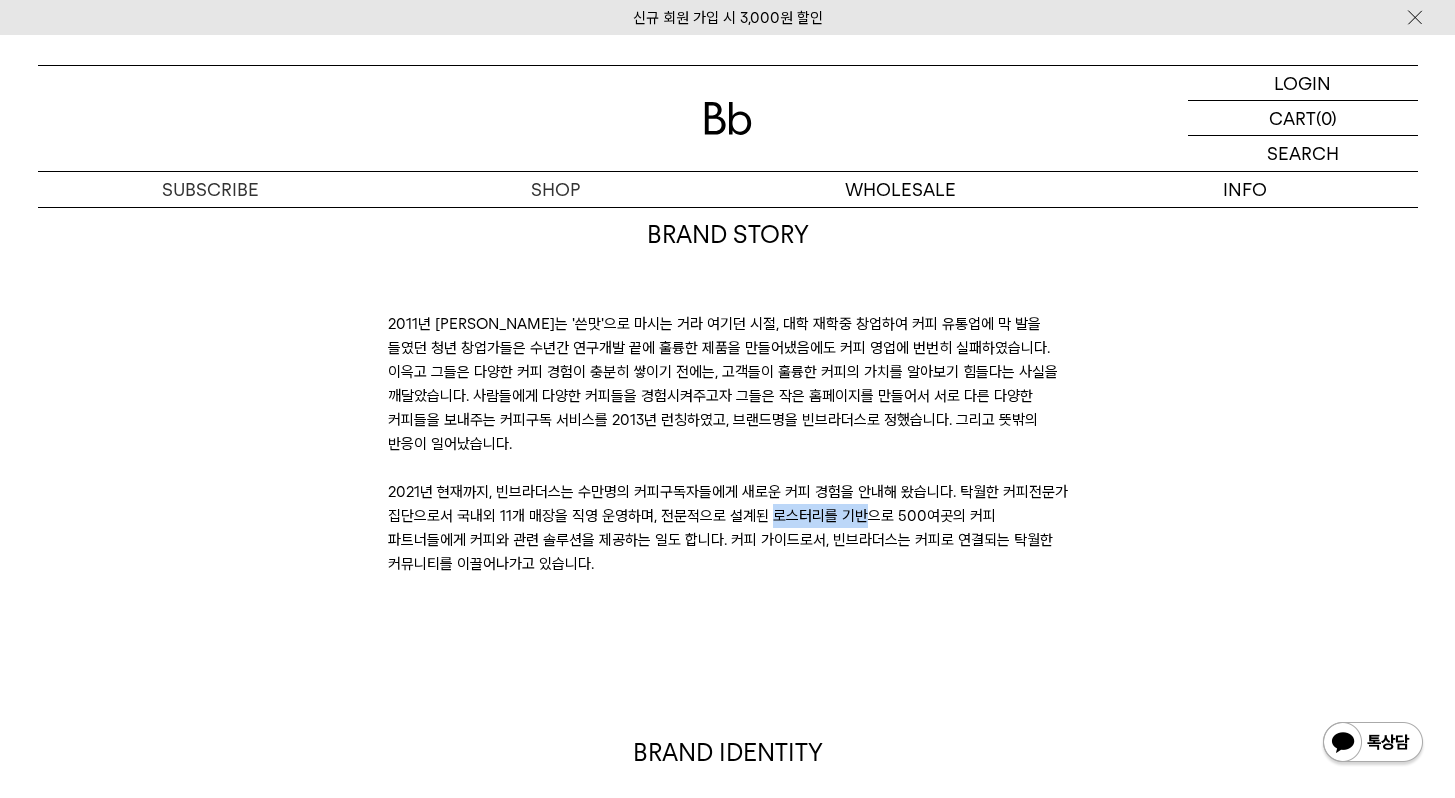 drag, startPoint x: 476, startPoint y: 490, endPoint x: 551, endPoint y: 492, distance: 75.026665 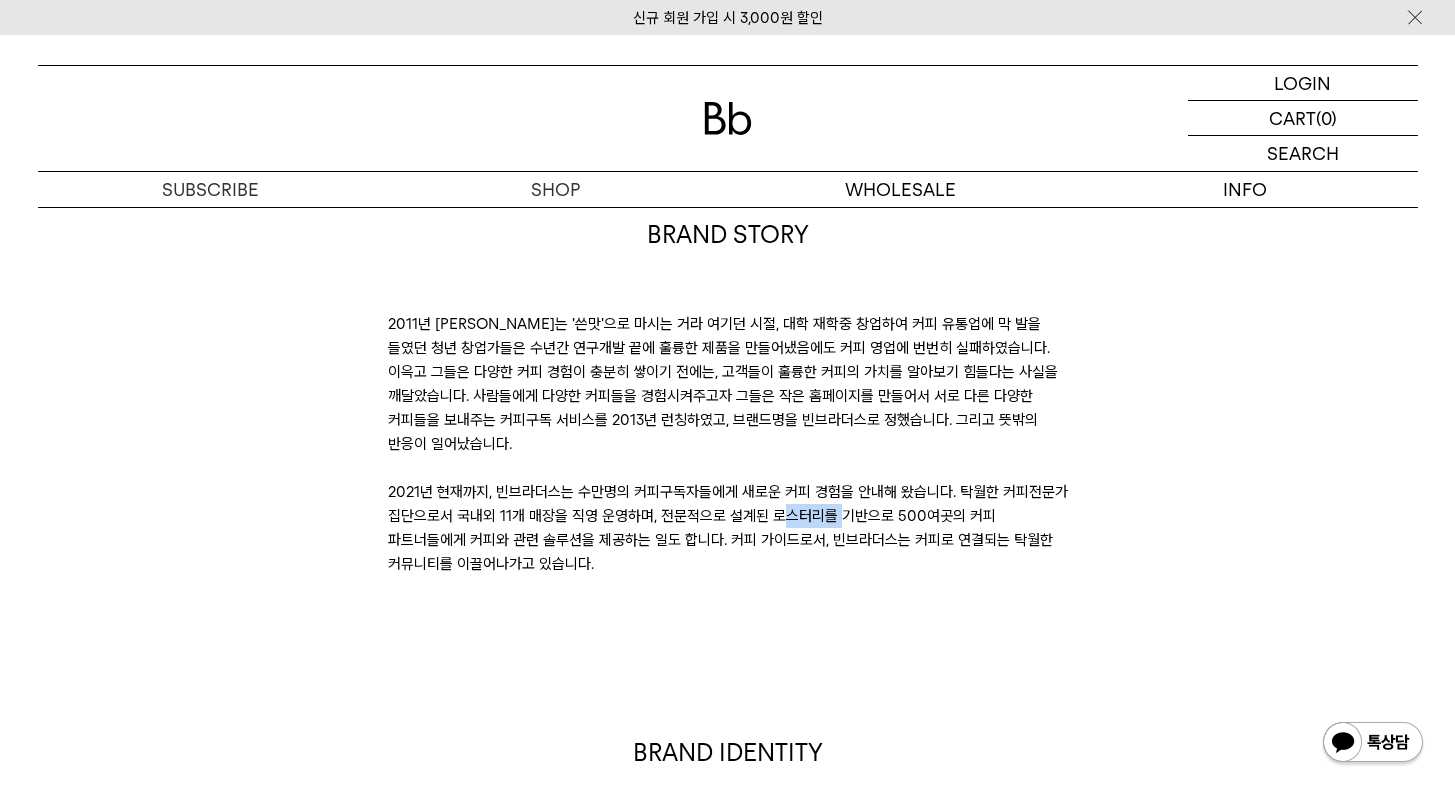 drag, startPoint x: 494, startPoint y: 496, endPoint x: 607, endPoint y: 497, distance: 113.004425 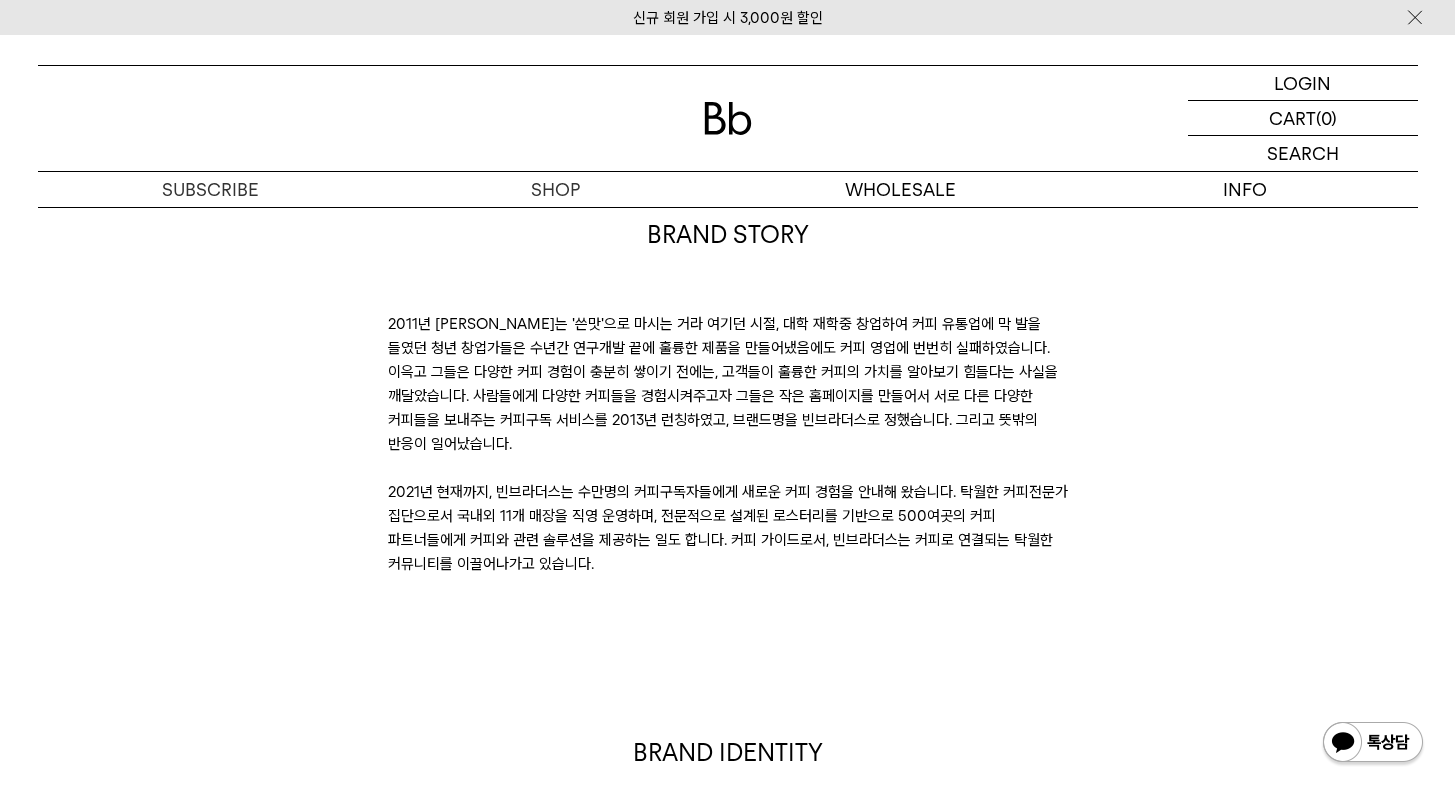 click on "2011년 [PERSON_NAME]는 '쓴맛'으로 마시는 거라 여기던 시절, 대학 재학중 창업하여 커피 유통업에 막 발을 들였던 청년 창업가들은 수년간 연구개발 끝에 훌륭한 제품을 만들어냈음에도 커피 영업에 번번히 실패하였습니다. 이윽고 그들은 다양한 커피 경험이 충분히 쌓이기 전에는, 고객들이 훌륭한 커피의 가치를 알아보기 힘들다는 사실을 깨달았습니다. 사람들에게 다양한 커피들을 경험시켜주고자 그들은 작은 홈페이지를 만들어서 서로 다른 다양한 커피들을 보내주는 커피구독 서비스를 2013년 런칭하였고, 브랜드명을 빈브라더스로 정했습니다. 그리고 뜻밖의 반응이 일어났습니다." at bounding box center (728, 444) 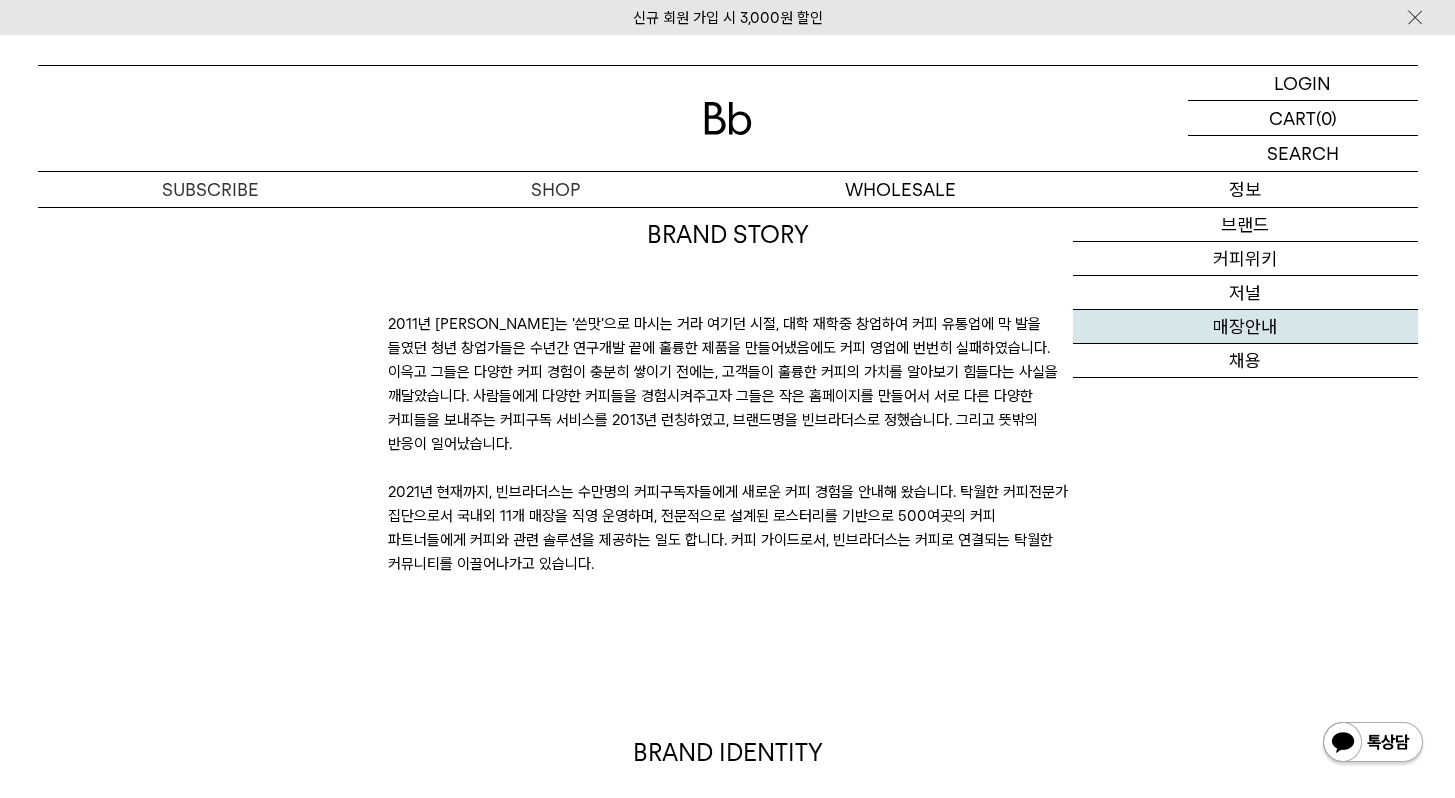 click on "매장안내" at bounding box center (1245, 327) 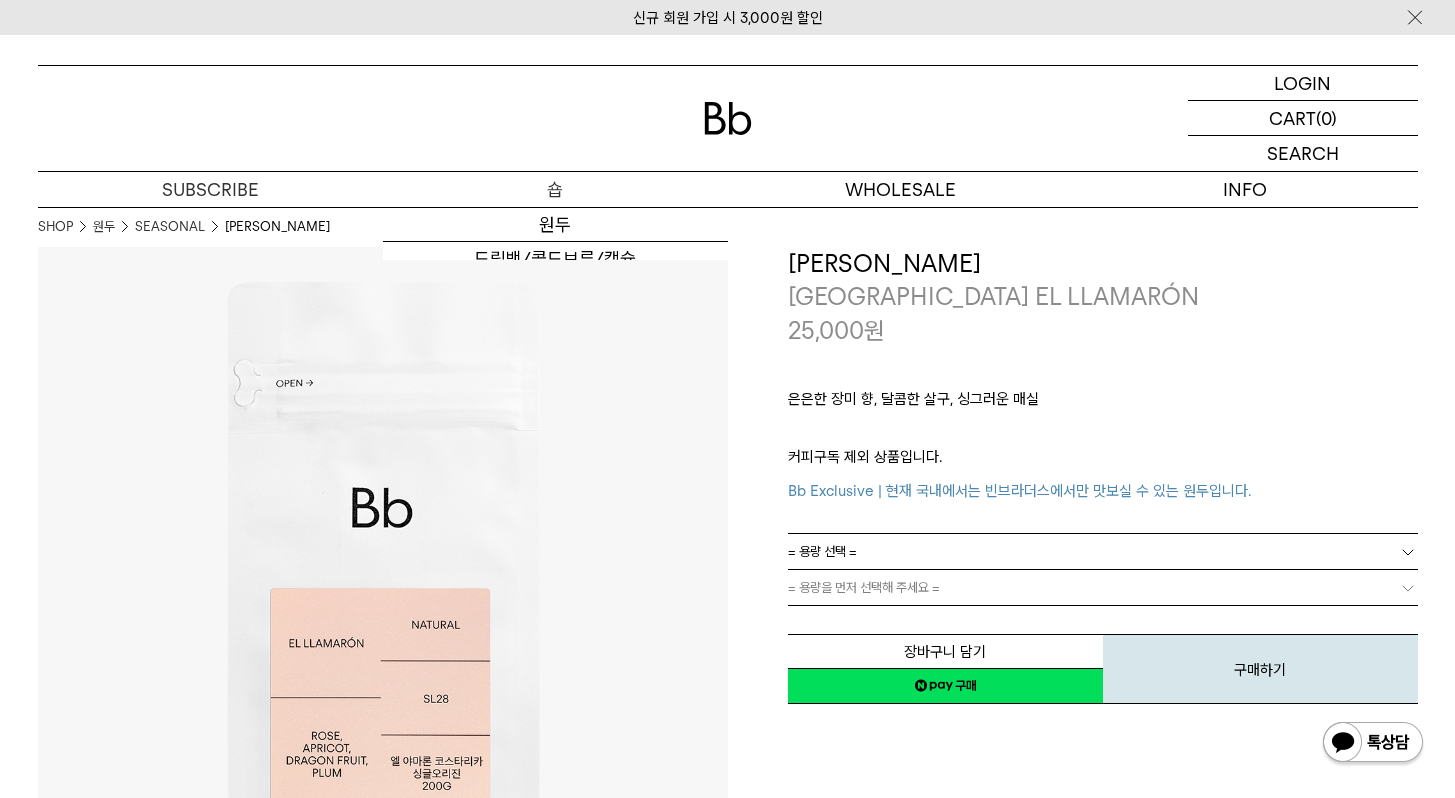 scroll, scrollTop: 697, scrollLeft: 0, axis: vertical 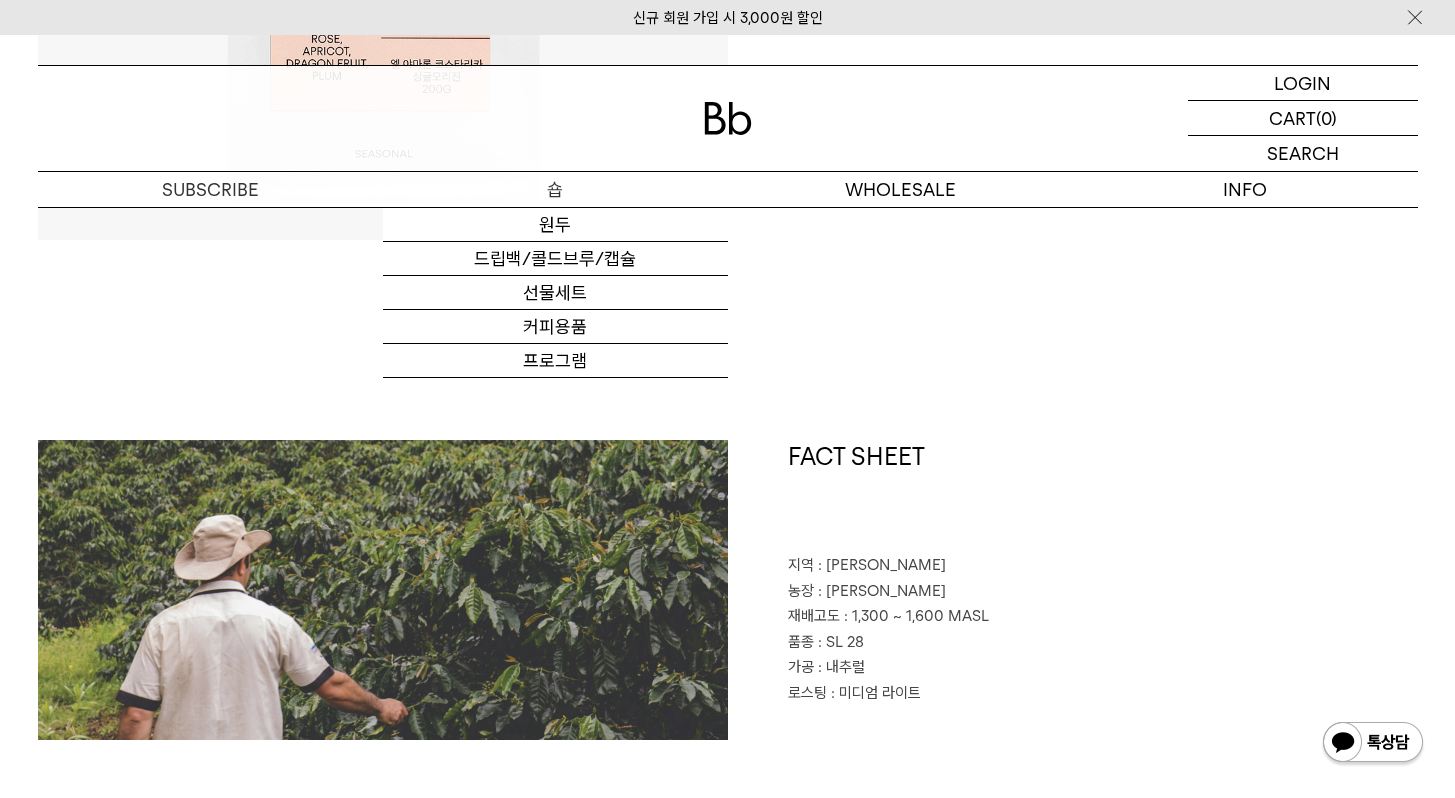 click on "숍" at bounding box center [555, 189] 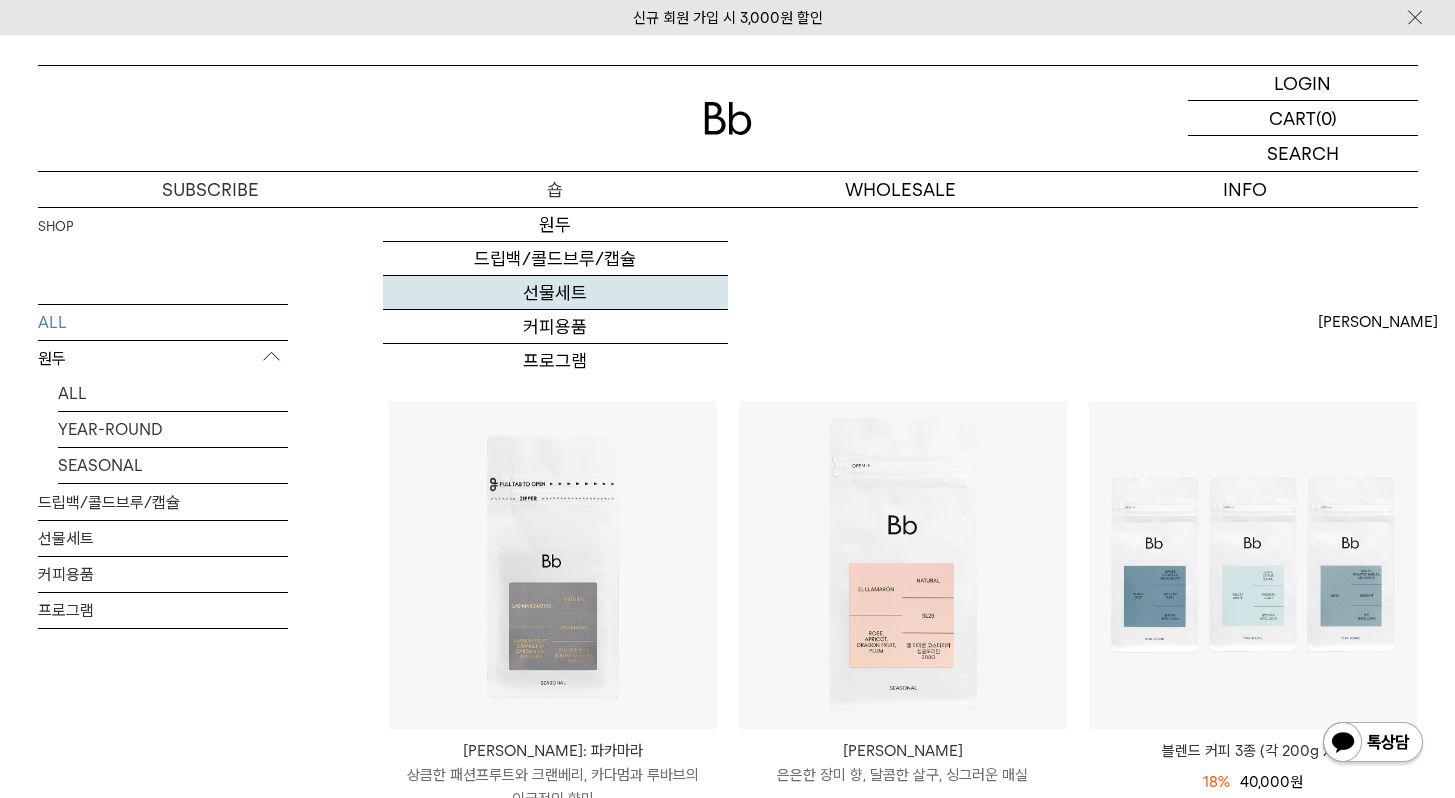 scroll, scrollTop: 0, scrollLeft: 0, axis: both 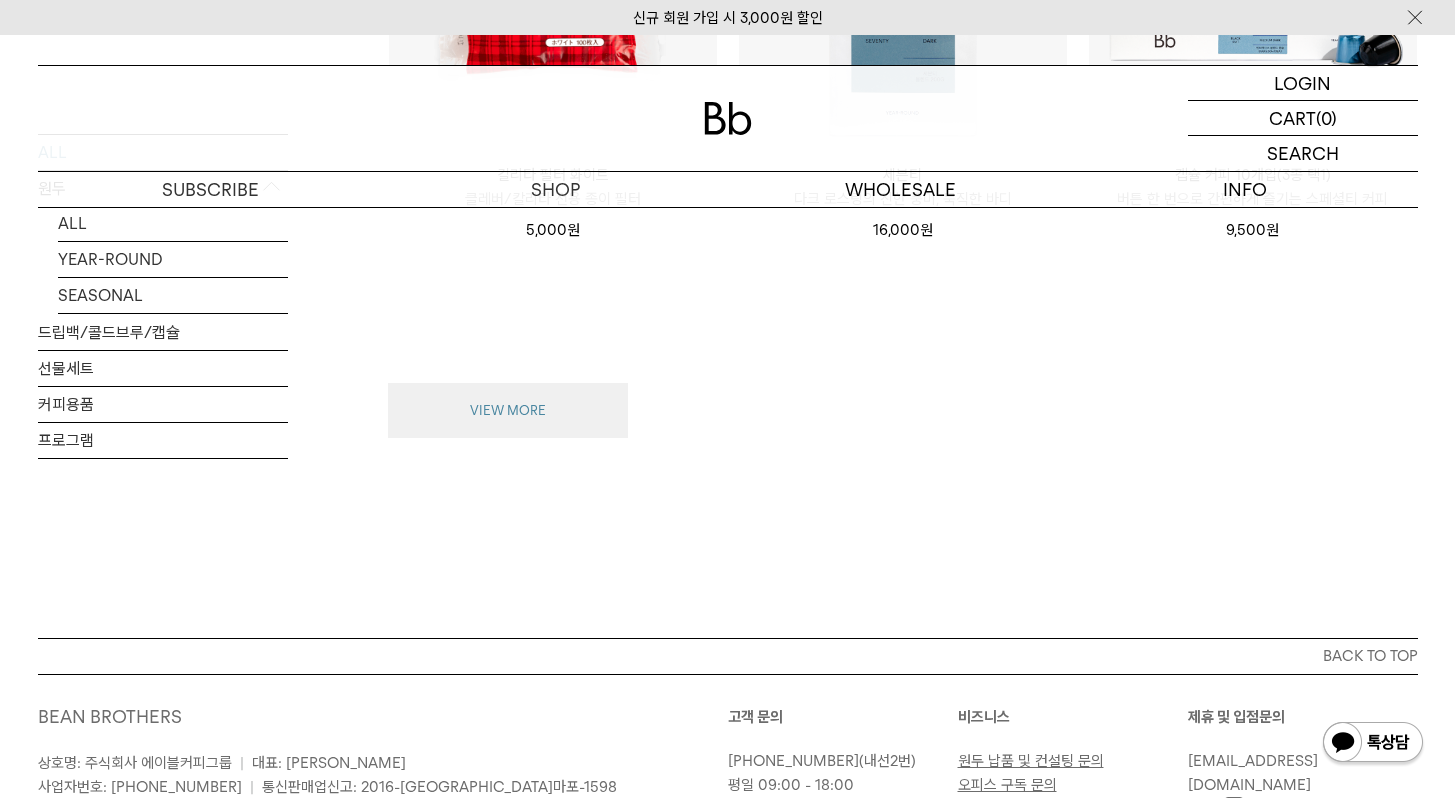 click on "VIEW MORE" at bounding box center (508, 411) 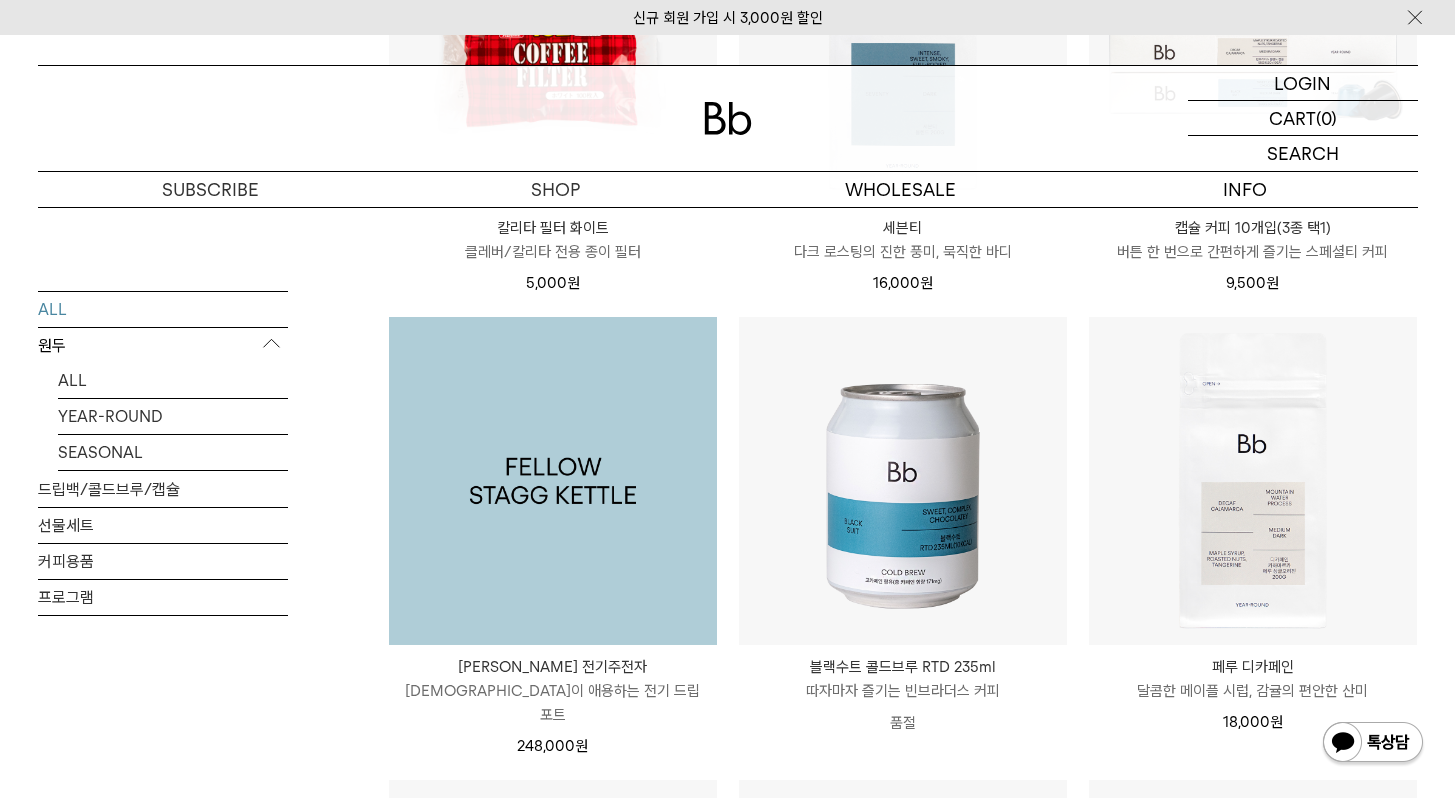 scroll, scrollTop: 2730, scrollLeft: 0, axis: vertical 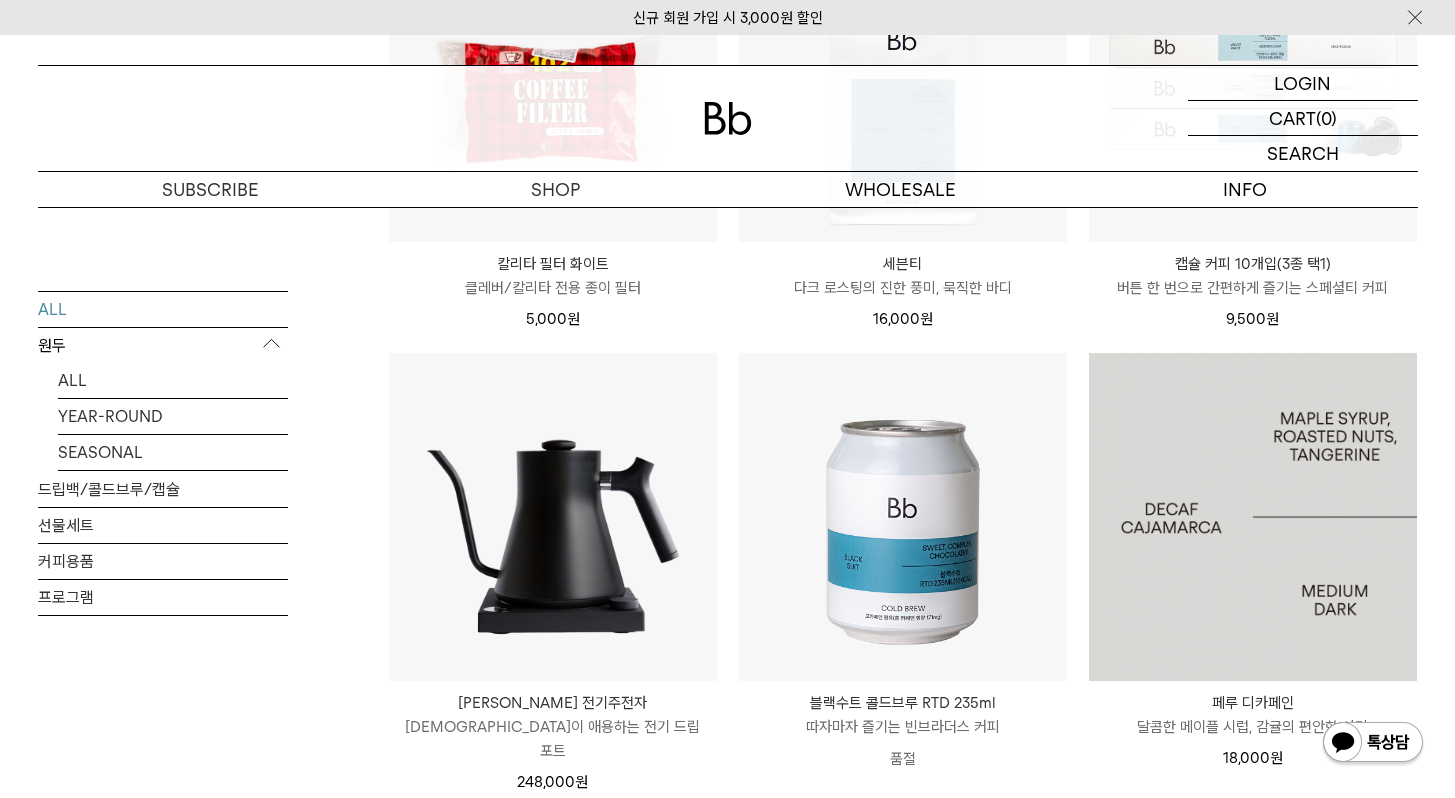 click at bounding box center (1253, 517) 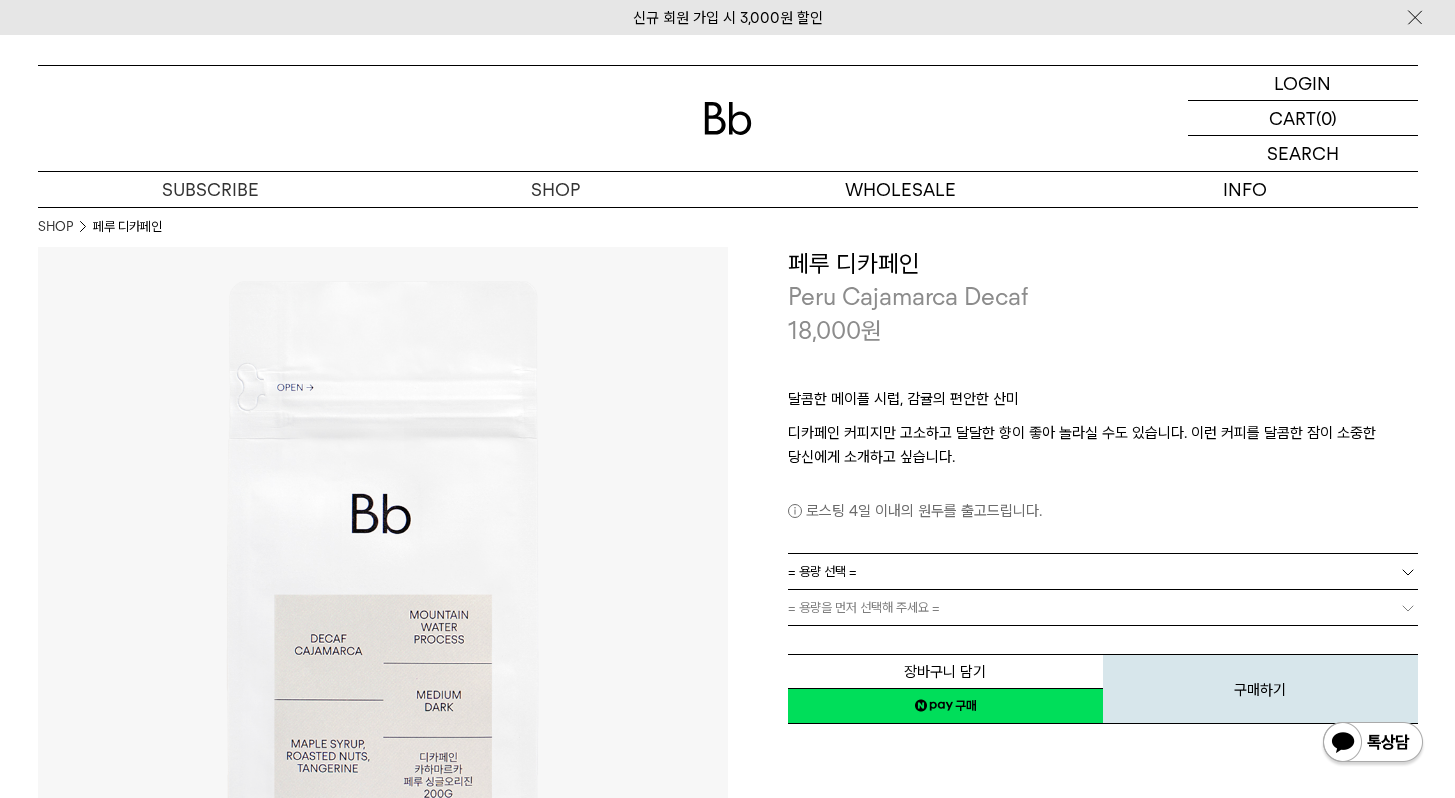 scroll, scrollTop: 0, scrollLeft: 0, axis: both 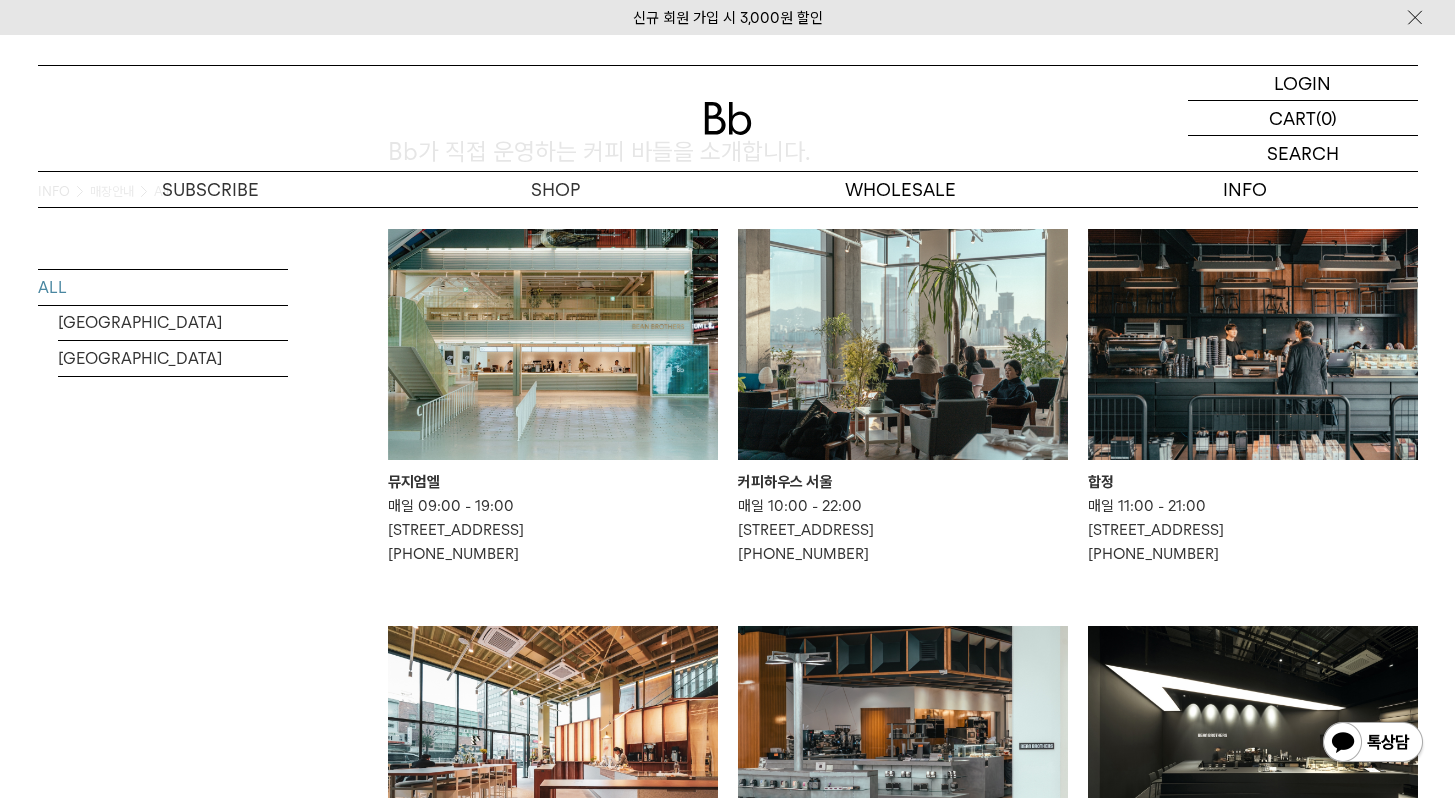 click at bounding box center (903, 344) 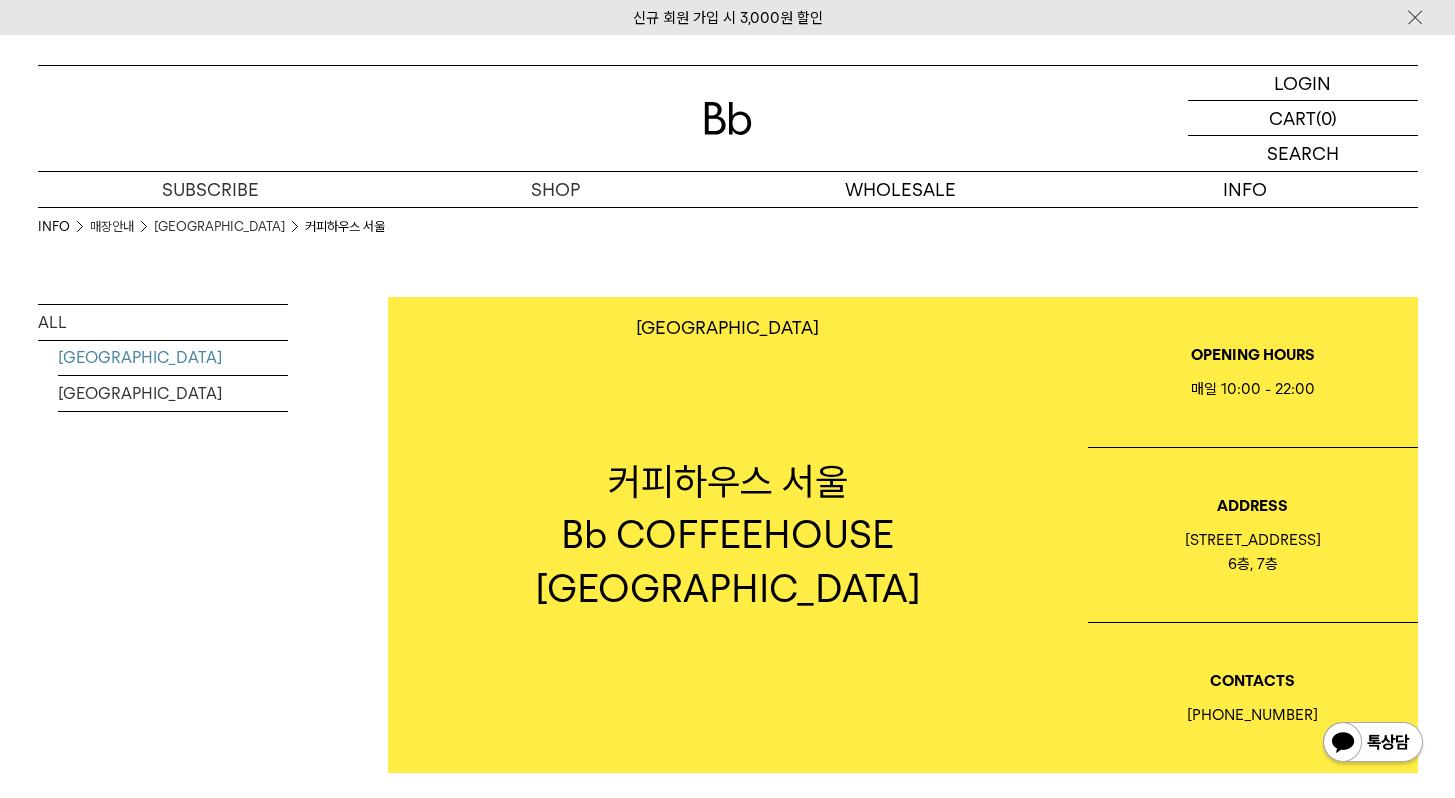 scroll, scrollTop: 765, scrollLeft: 0, axis: vertical 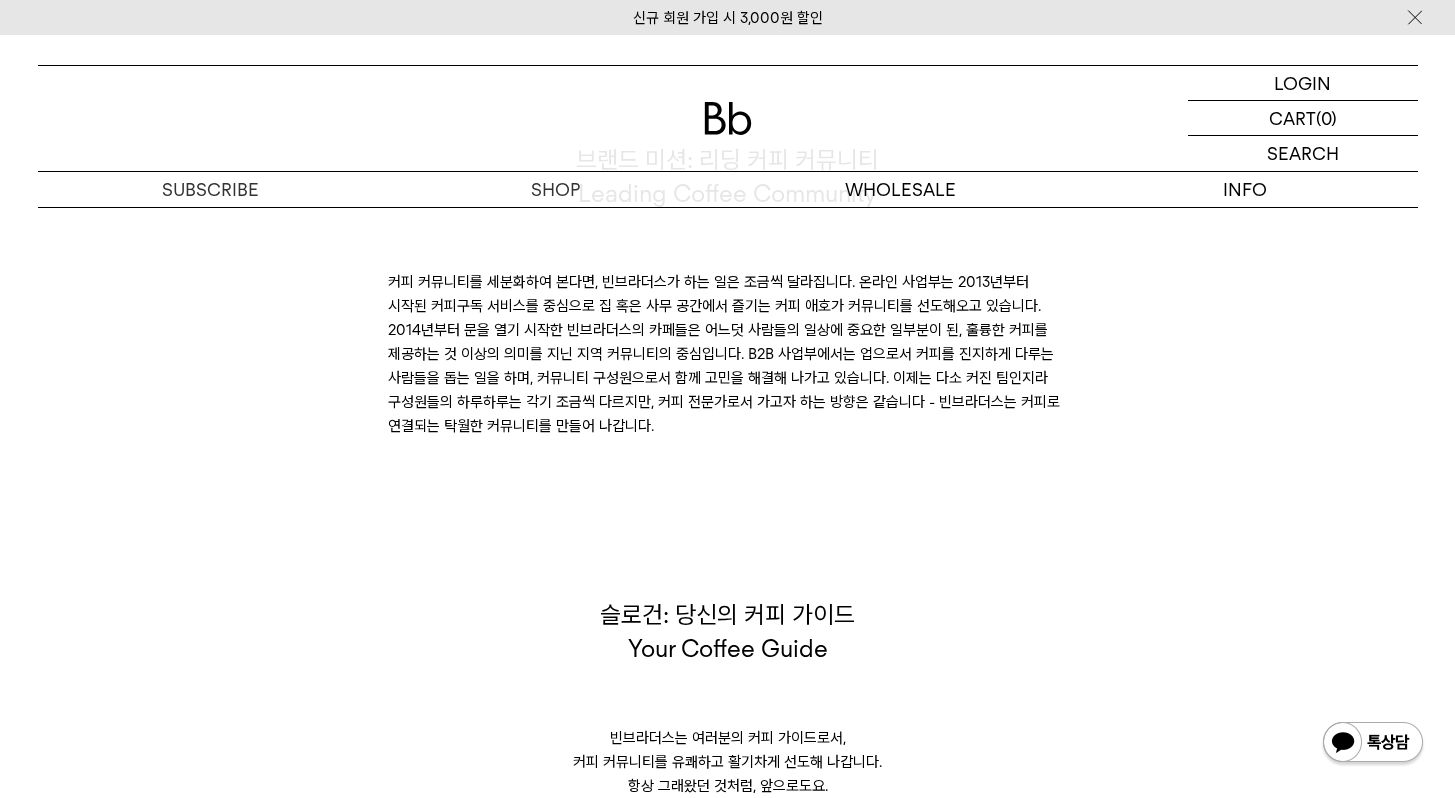click on "BRAND STORY
2011년 [PERSON_NAME]는 '쓴맛'으로 마시는 거라 여기던 시절, 대학 재학중 창업하여 커피 유통업에 막 발을 들였던 청년 창업가들은 수년간 연구개발 끝에 훌륭한 제품을 만들어냈음에도 커피 영업에 번번히 실패하였습니다. 이윽고 그들은 다양한 커피 경험이 충분히 쌓이기 전에는, 고객들이 훌륭한 커피의 가치를 알아보기 힘들다는 사실을 깨달았습니다. 사람들에게 다양한 커피들을 경험시켜주고자 그들은 작은 홈페이지를 만들어서 서로 다른 다양한 커피들을 보내주는 커피구독 서비스를 2013년 런칭하였고, 브랜드명을 빈브라더스로 정했습니다. 그리고 뜻밖의 반응이 일어났습니다." at bounding box center [728, -1118] 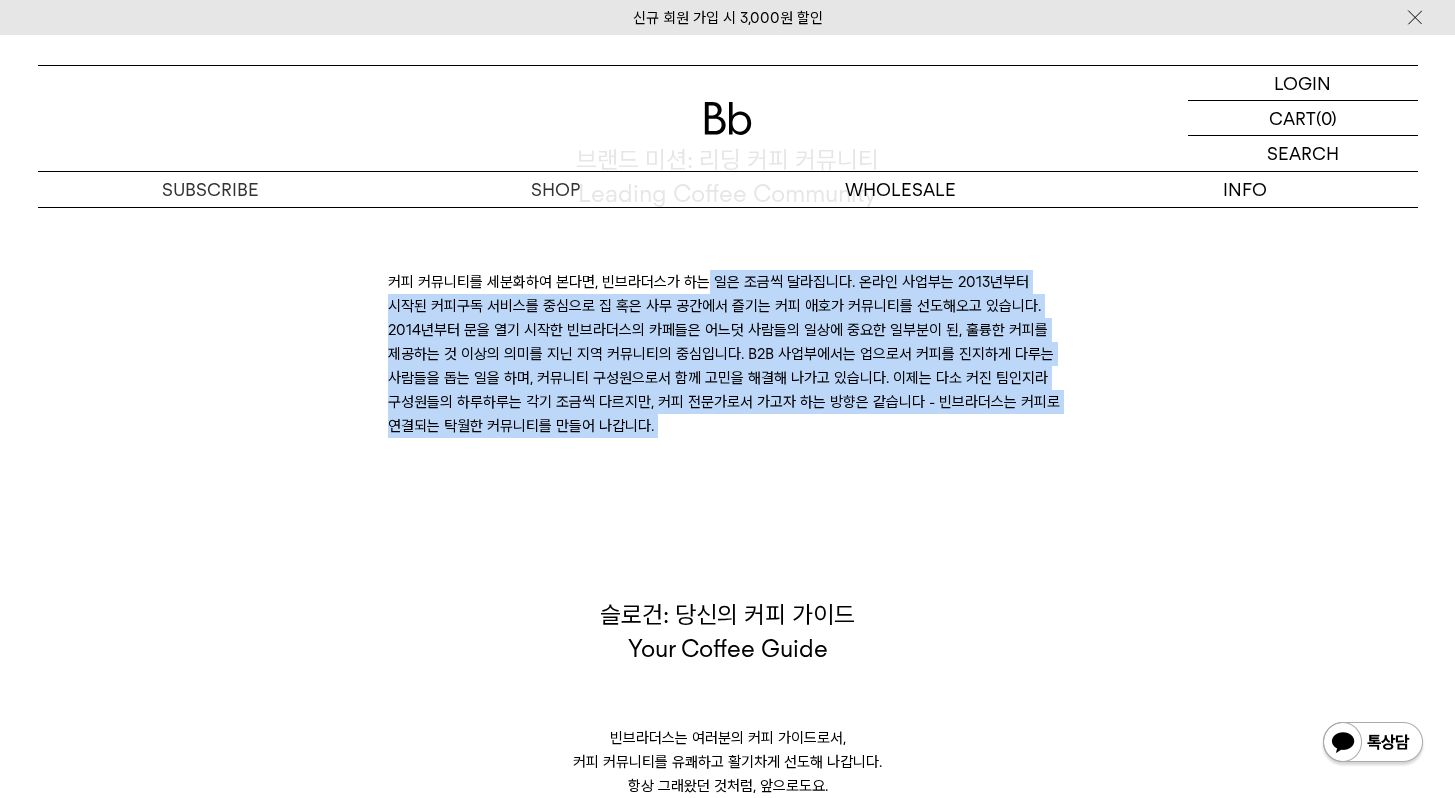 click at bounding box center [728, 354] 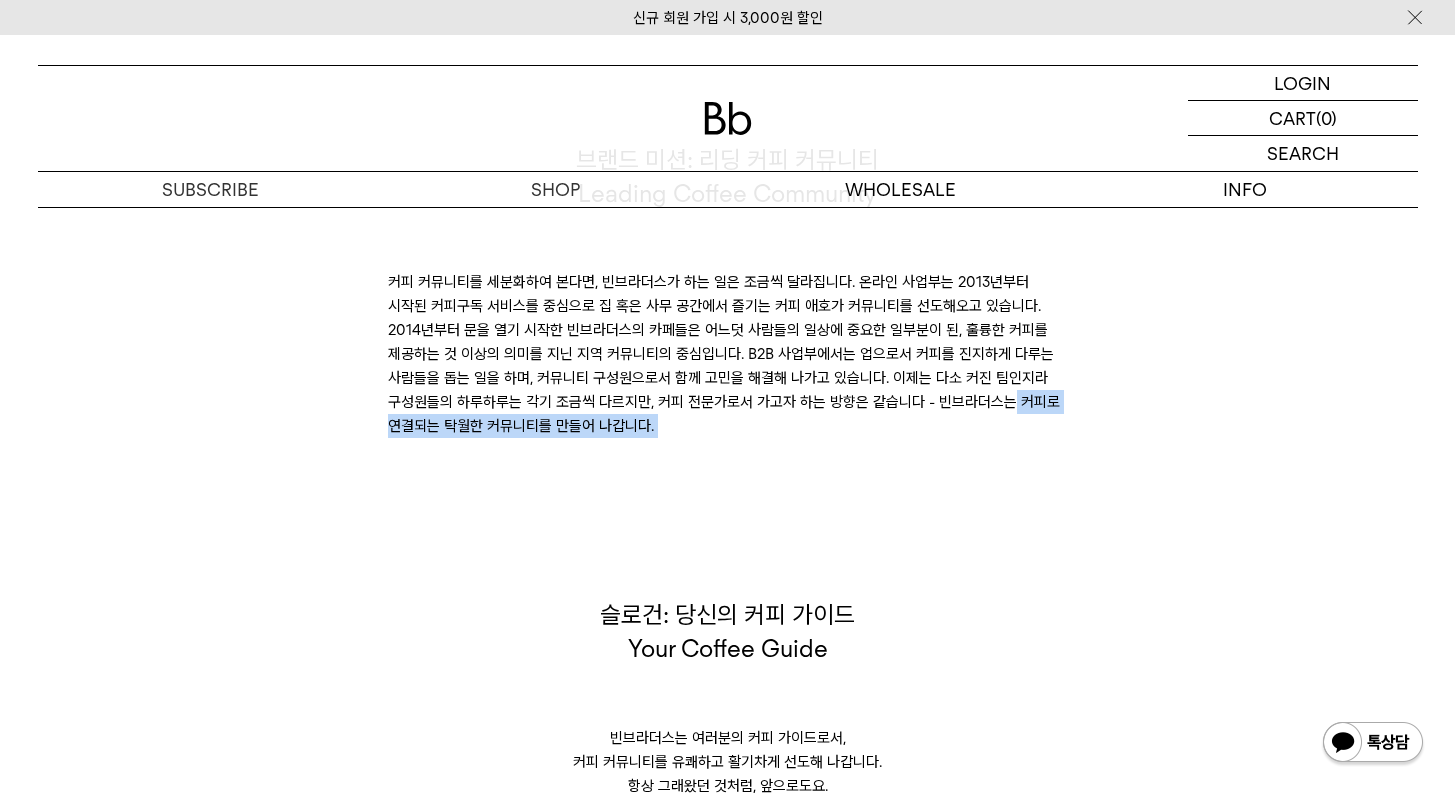 click at bounding box center [728, 354] 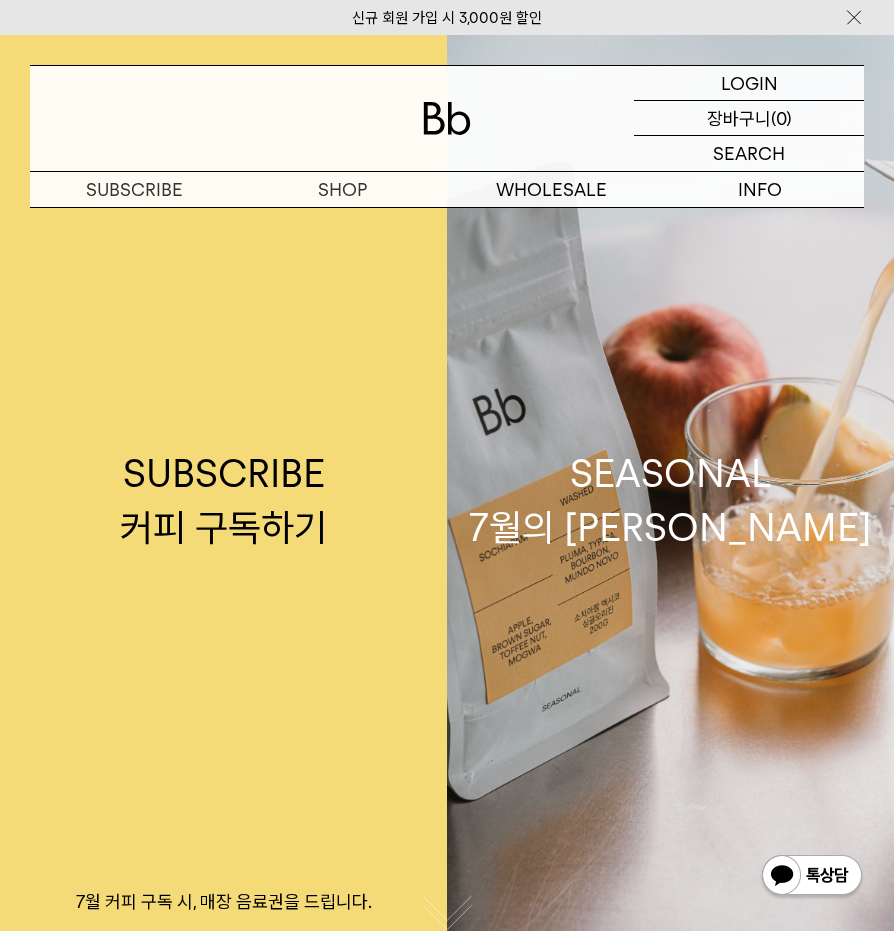 scroll, scrollTop: 0, scrollLeft: 0, axis: both 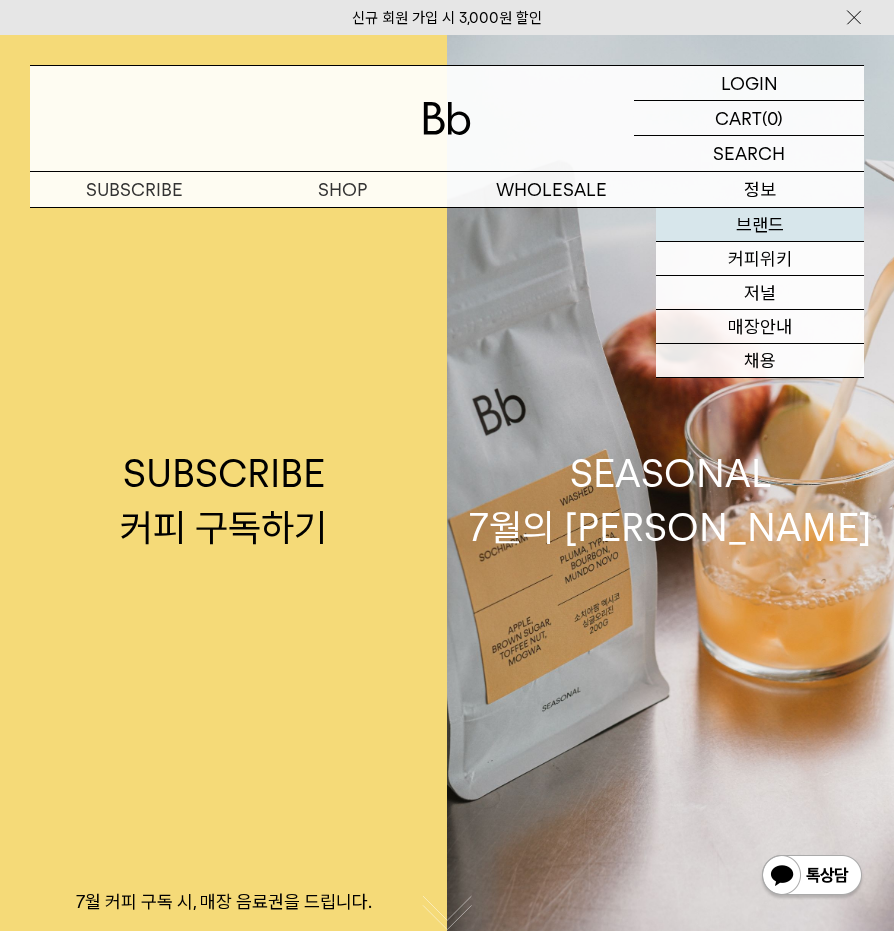 click on "브랜드" at bounding box center [760, 225] 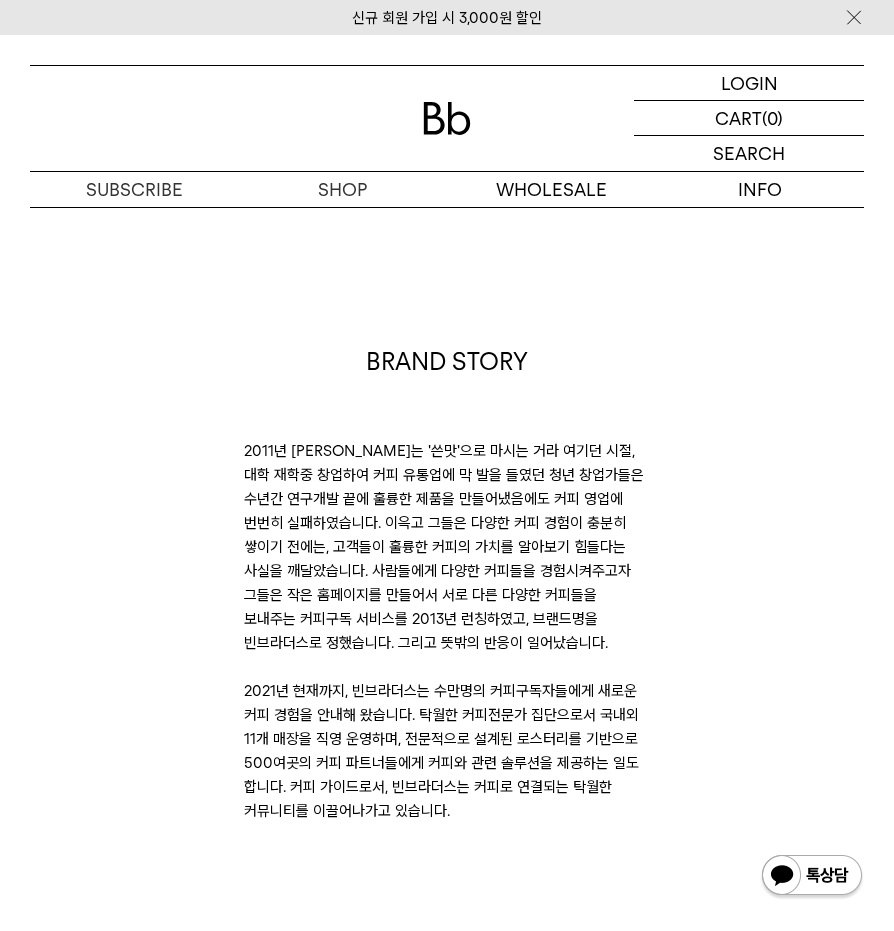 scroll, scrollTop: 0, scrollLeft: 0, axis: both 